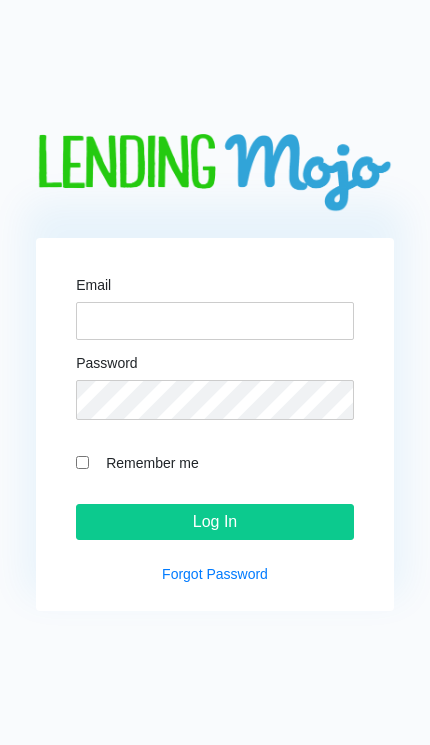 scroll, scrollTop: 0, scrollLeft: 0, axis: both 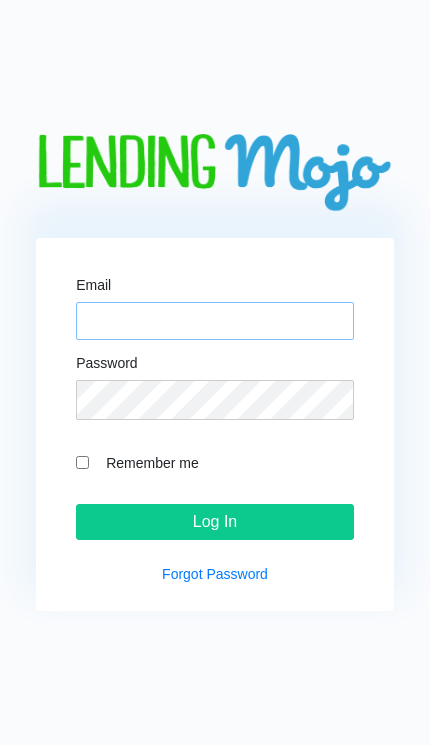 click on "Email" at bounding box center [215, 321] 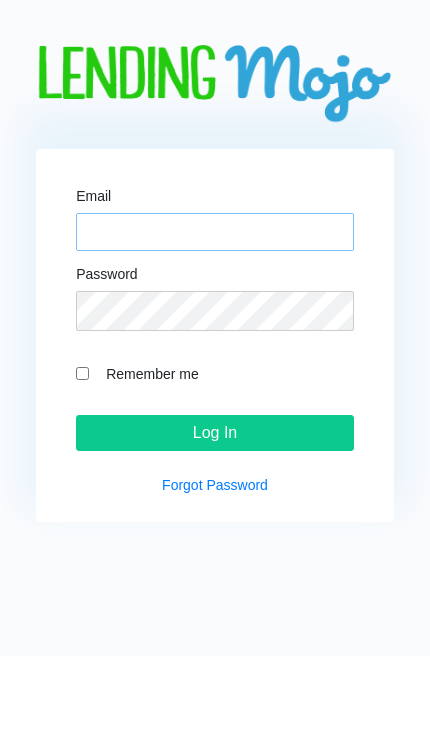 type on "[EMAIL_ADDRESS][DOMAIN_NAME]" 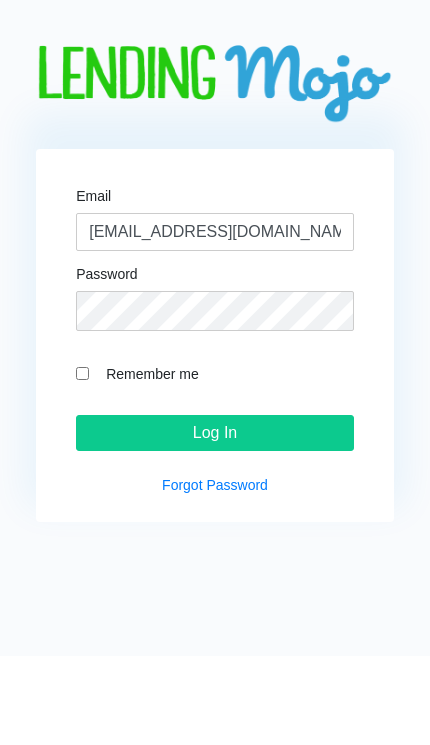 click on "Email [EMAIL_ADDRESS][DOMAIN_NAME]
Password
Remember me
Log In
Forgot Password" at bounding box center [215, 372] 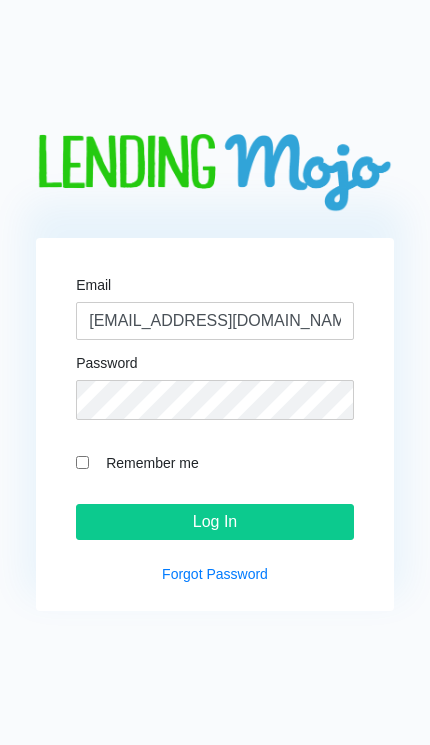 click on "Remember me" at bounding box center (82, 462) 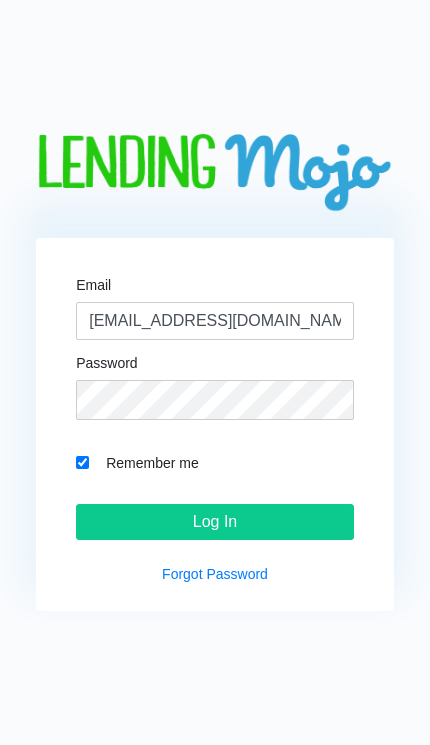 click on "Log In" at bounding box center (215, 522) 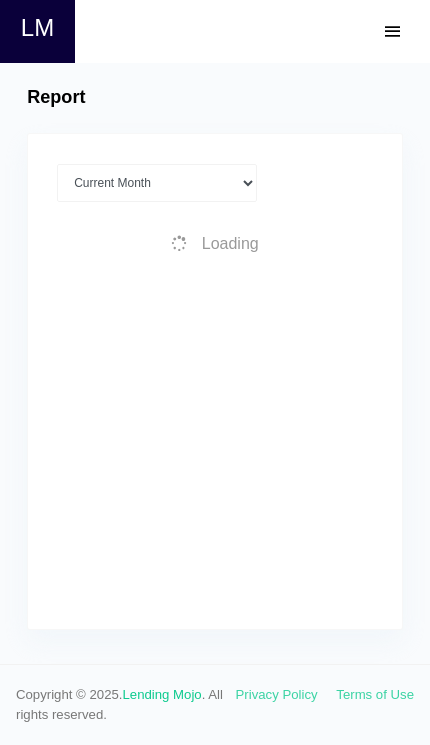 scroll, scrollTop: 0, scrollLeft: 0, axis: both 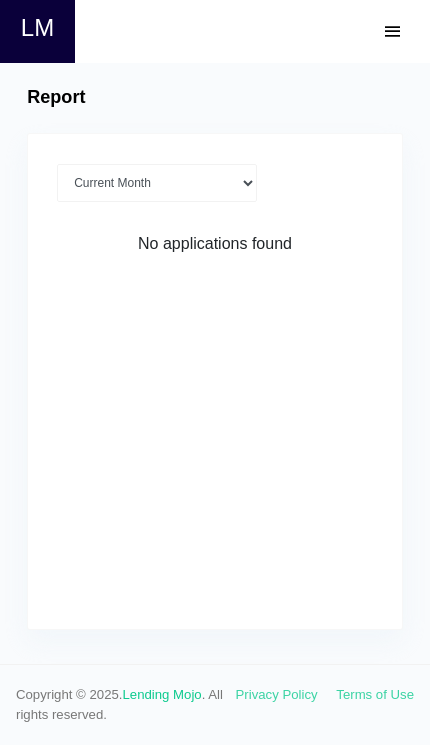 click at bounding box center (393, 32) 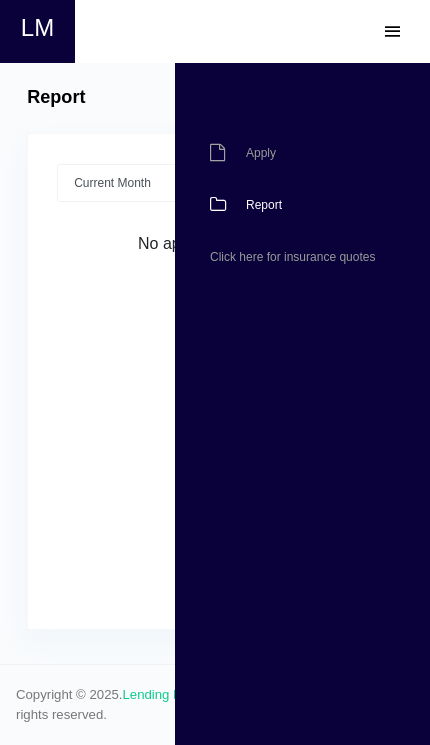 click on "Apply" at bounding box center [292, 153] 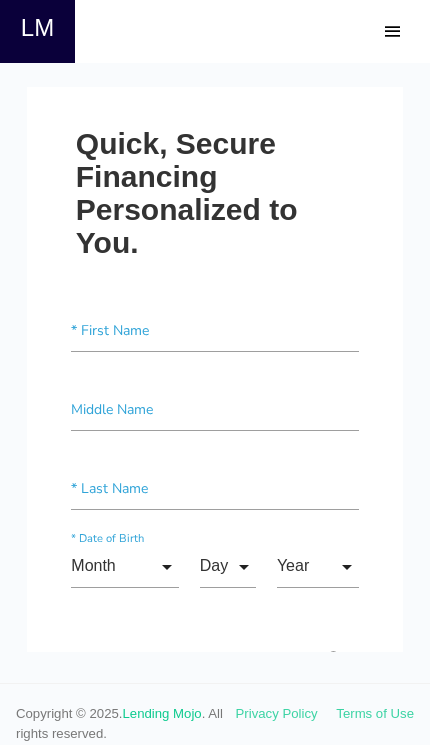 scroll, scrollTop: 0, scrollLeft: 0, axis: both 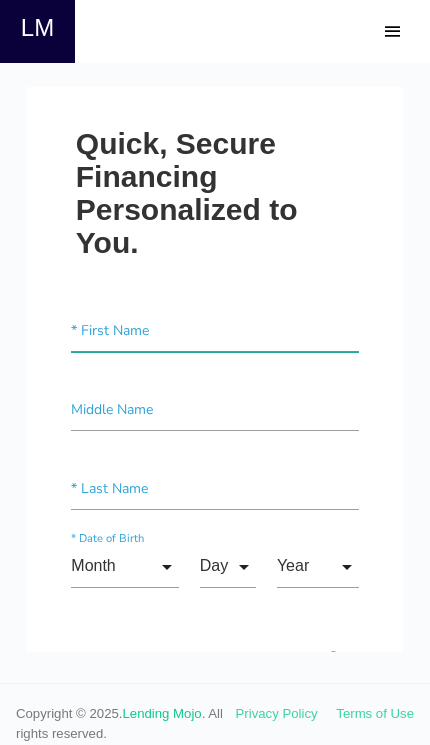 click at bounding box center (214, 330) 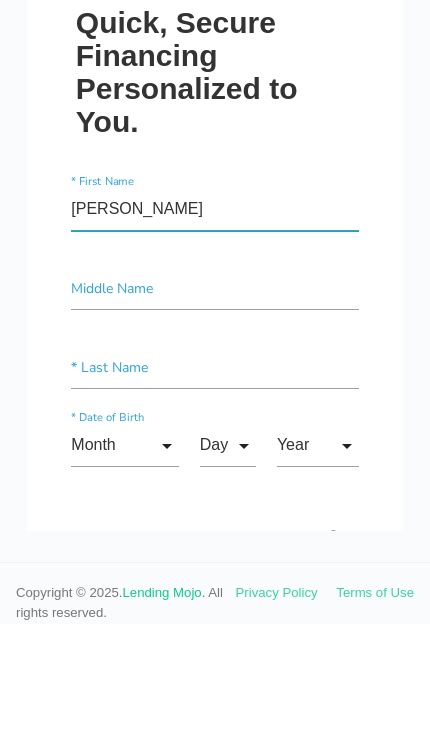 type on "Loretta" 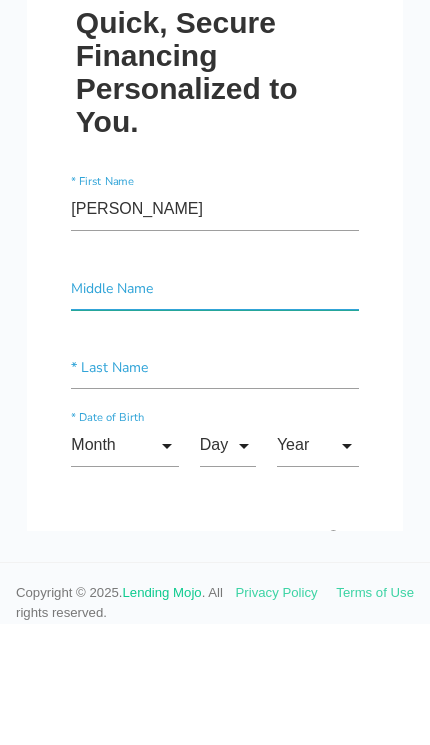 click at bounding box center (214, 288) 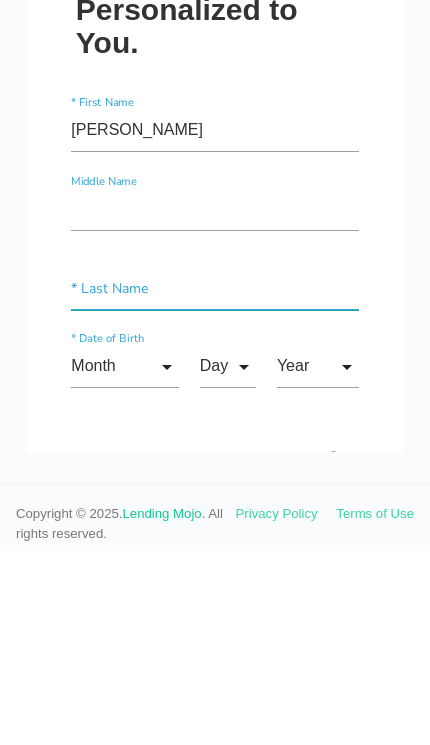 click at bounding box center [214, 288] 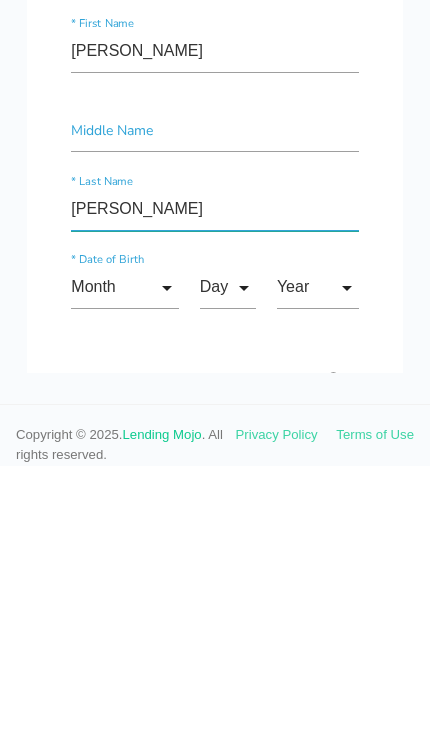 type on "Pickens" 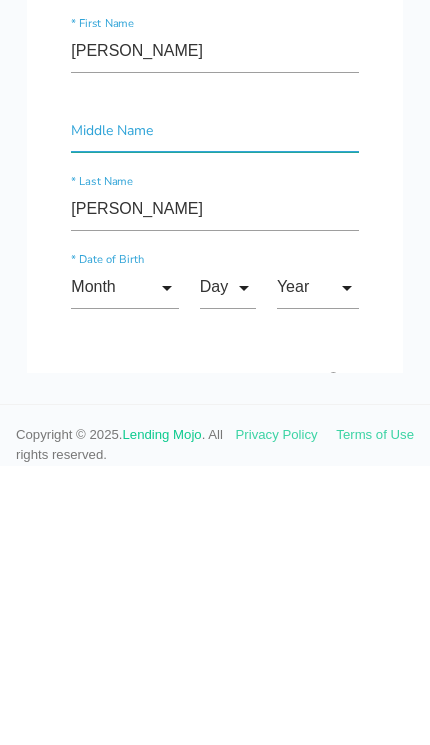 click at bounding box center [214, 130] 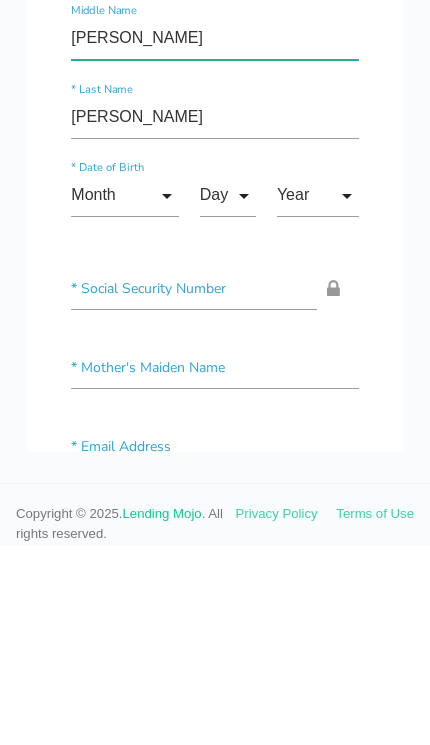 scroll, scrollTop: 203, scrollLeft: 0, axis: vertical 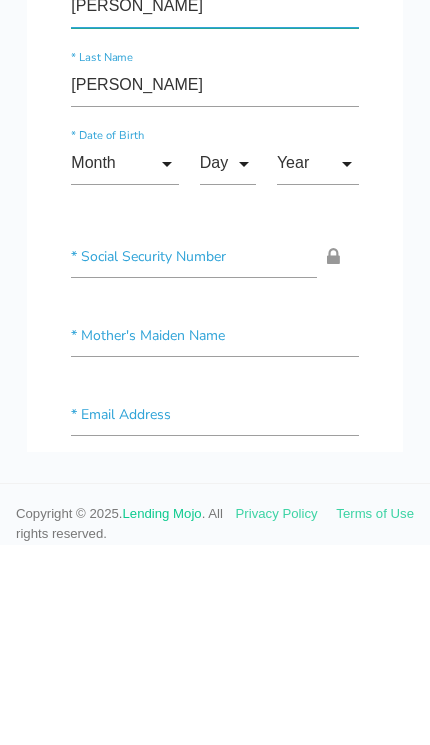 type on "Overstreet" 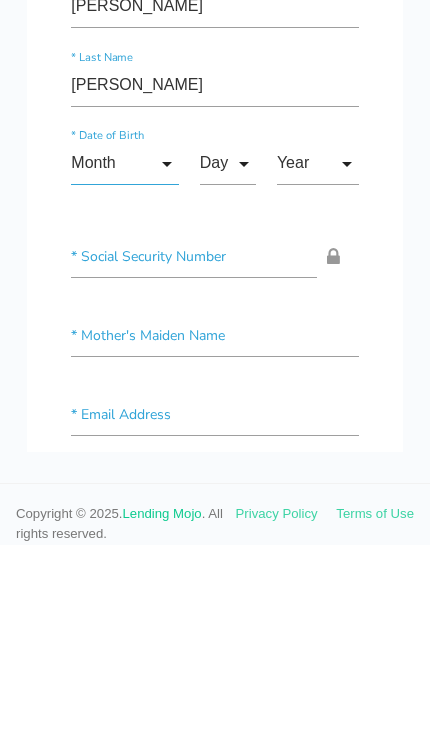 click on "Month" at bounding box center (124, 163) 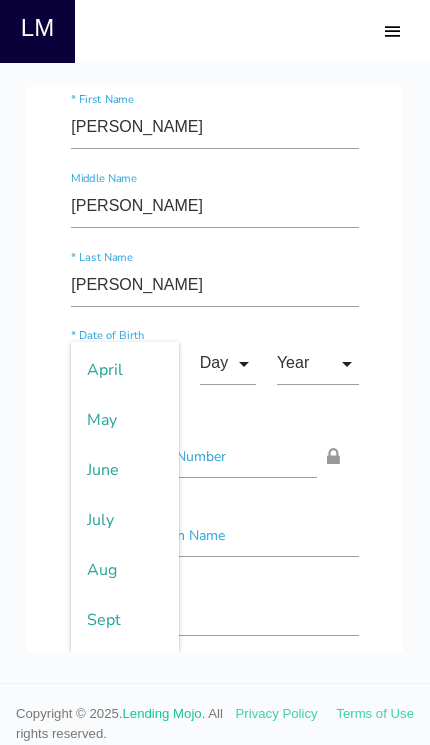 scroll, scrollTop: 192, scrollLeft: 0, axis: vertical 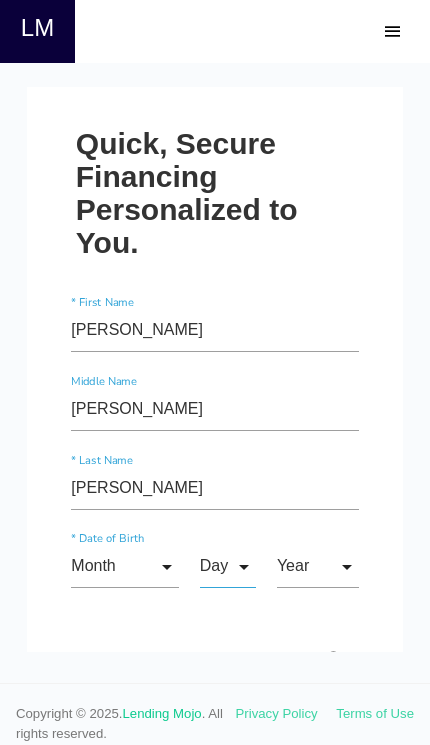 click on "Day" at bounding box center [228, 566] 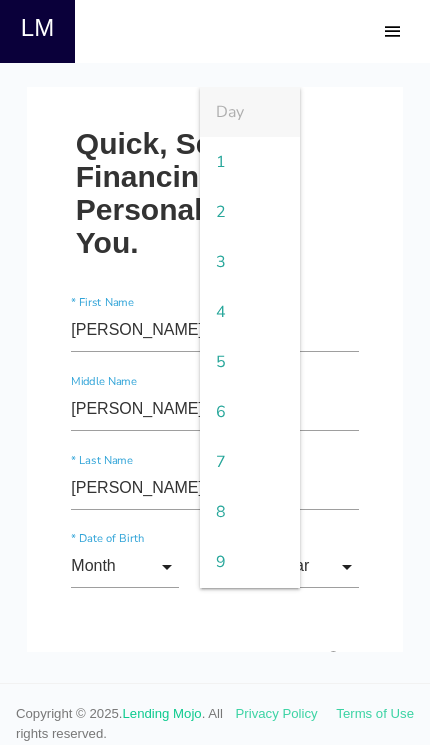 click on "Quick, Secure Financing Personalized to You.
Loretta
*
First Name
Overstreet
Middle Name
Pickens
*
Last Name
Month Month Jan Feb March April May June July Aug Sept Oct Nov Dec
Month
Jan
Feb
March
April
May
June
July
Aug
Sept
Oct
Nov
Dec
*
Date of Birth
Day Day 1 2 3 4 5 6 7 8 9 10 11 12 13 14 15 16 17 18 19 20 21 22 23 24 25 26 27 28 29 30 31
Day
1
2" at bounding box center [215, 2629] 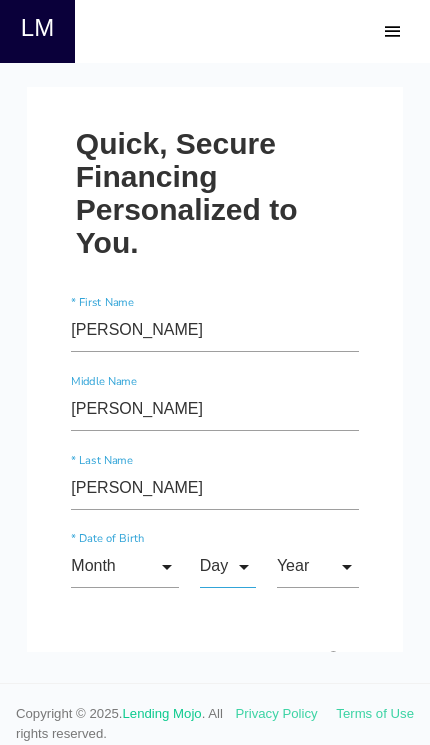 click on "Day" at bounding box center (228, 566) 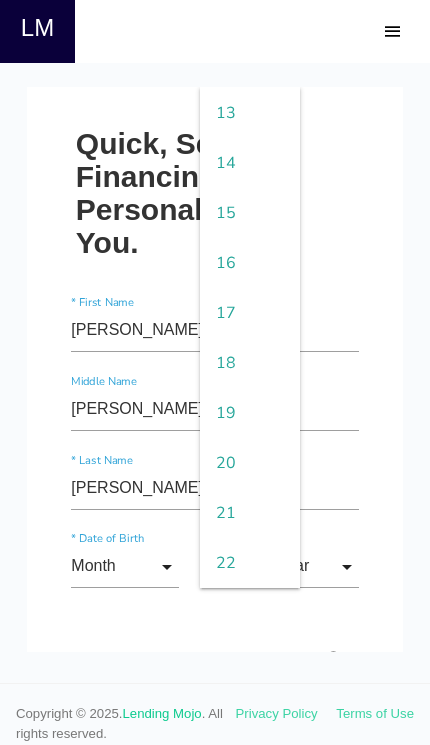 scroll, scrollTop: 669, scrollLeft: 0, axis: vertical 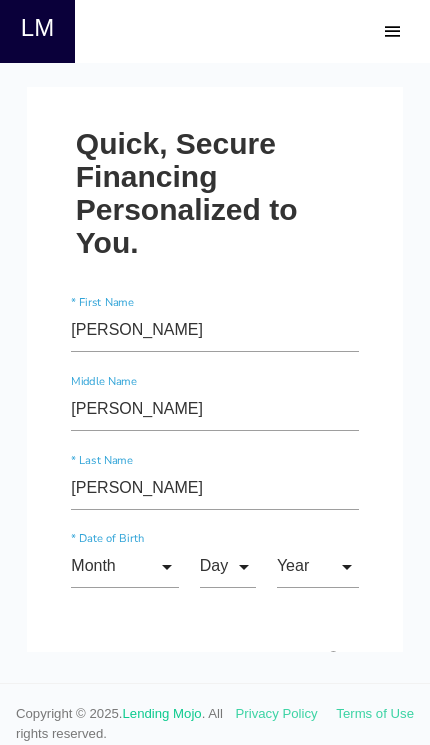 click on "21" at bounding box center (250, 493) 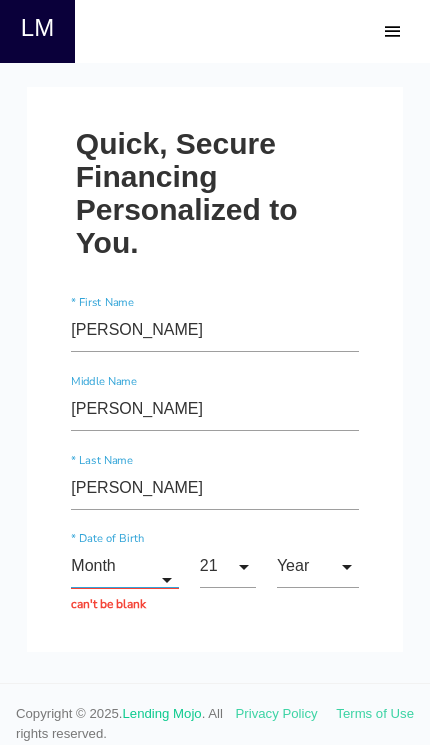click on "Month" at bounding box center [124, 566] 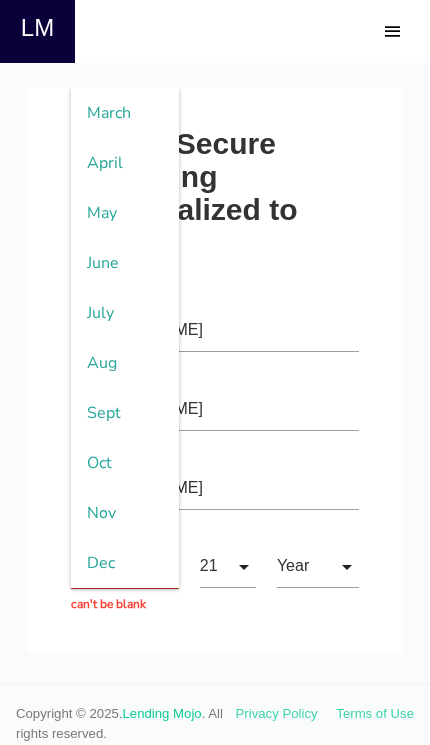 scroll, scrollTop: 0, scrollLeft: 0, axis: both 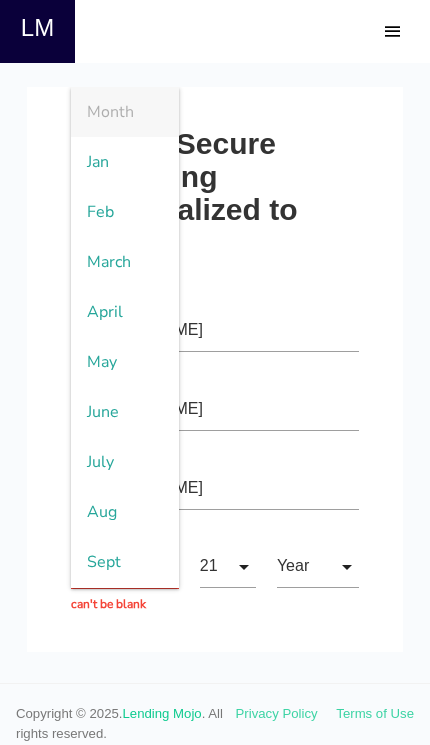 click on "Aug" at bounding box center [124, 512] 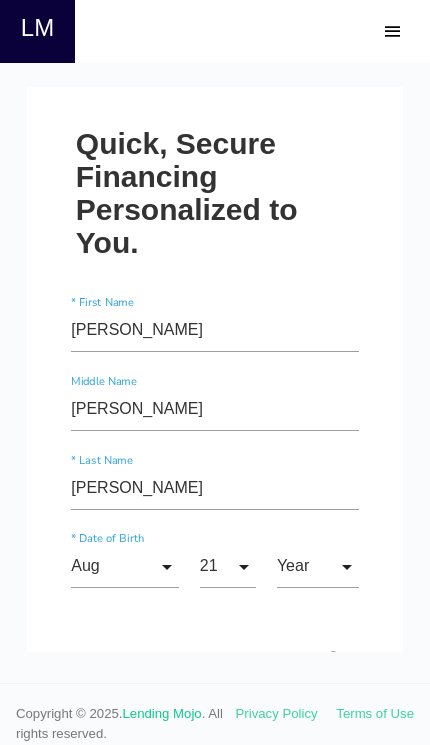 click on "Year" at bounding box center [318, 566] 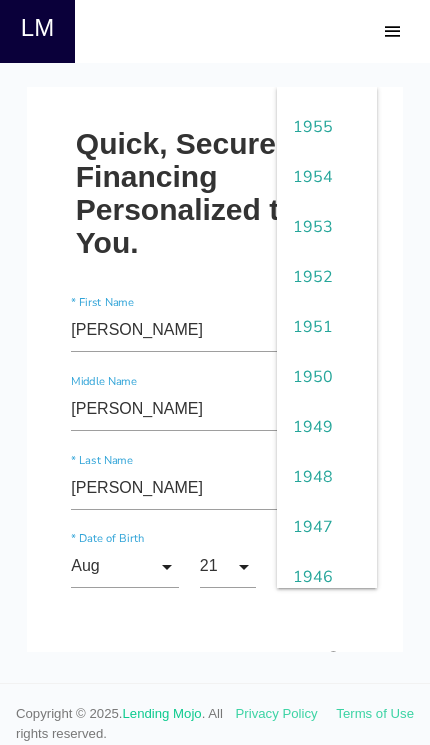 scroll, scrollTop: 2636, scrollLeft: 0, axis: vertical 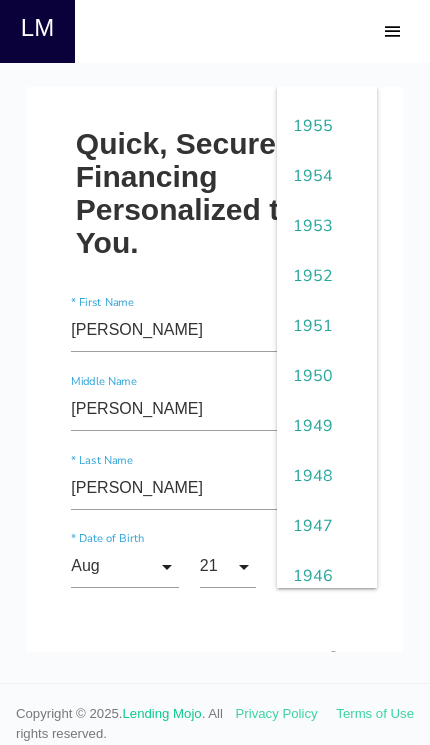 click on "1953" at bounding box center [327, 226] 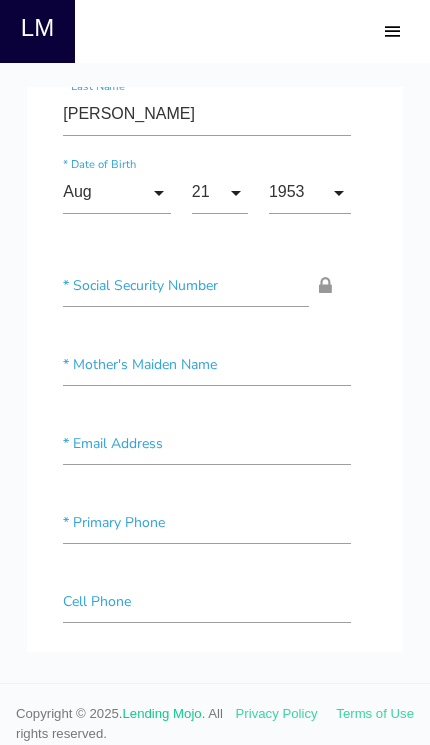 scroll, scrollTop: 375, scrollLeft: 8, axis: both 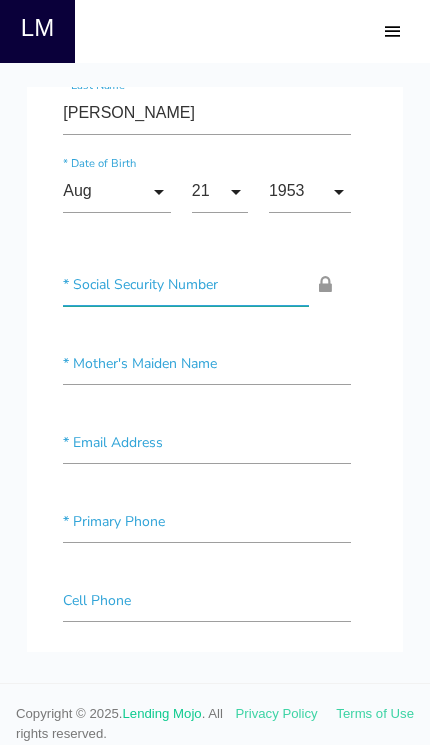click at bounding box center (185, 284) 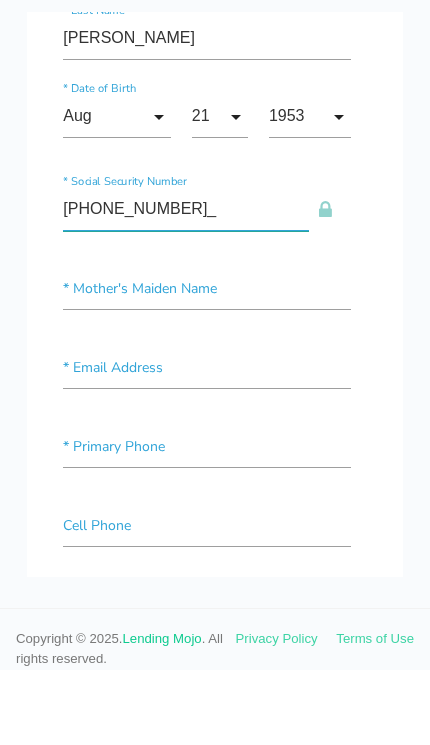 type on "454-02-6405" 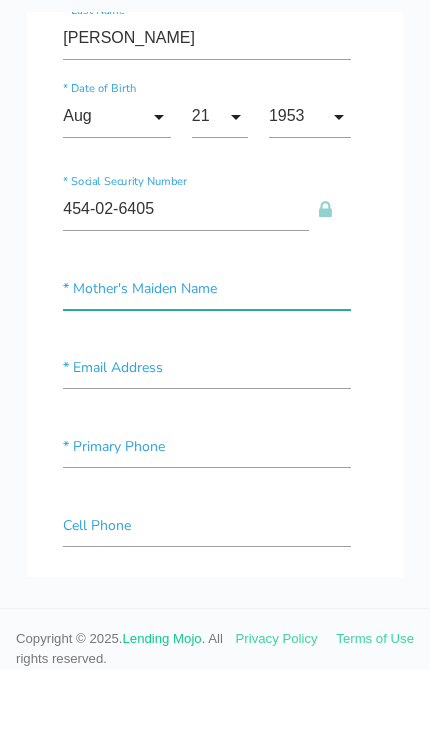 click at bounding box center (206, 288) 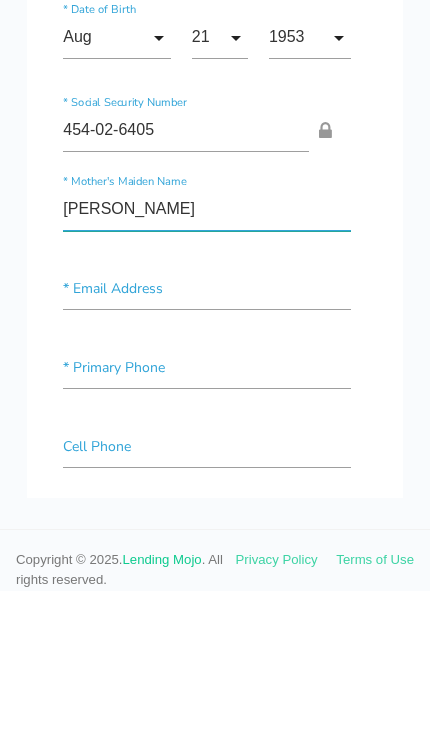 type on "Wahl" 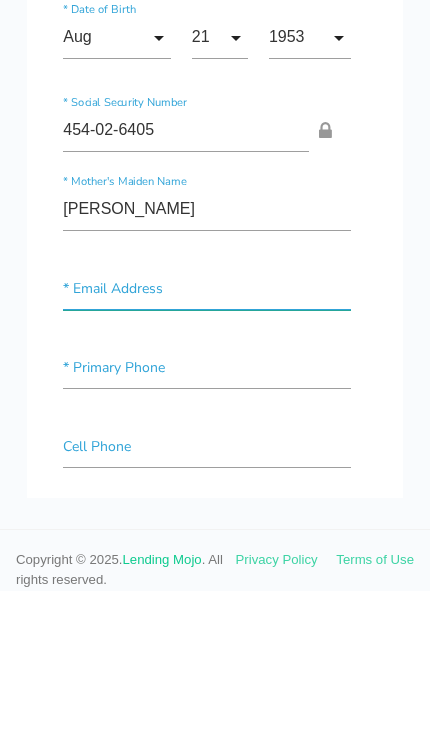 click at bounding box center [206, 288] 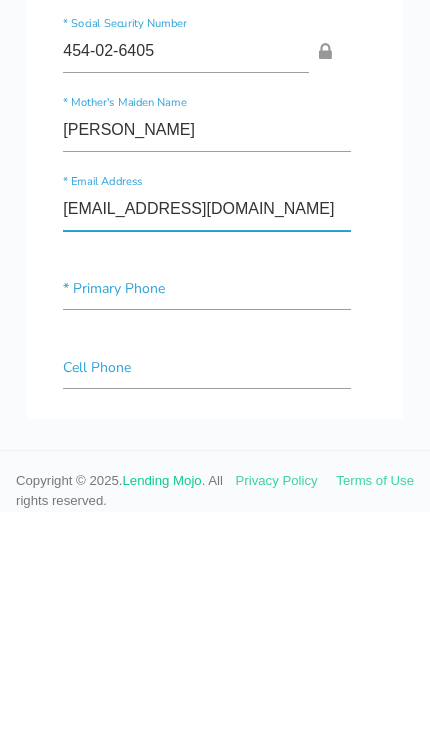 type on "Lorettapickensnow@gmail.com" 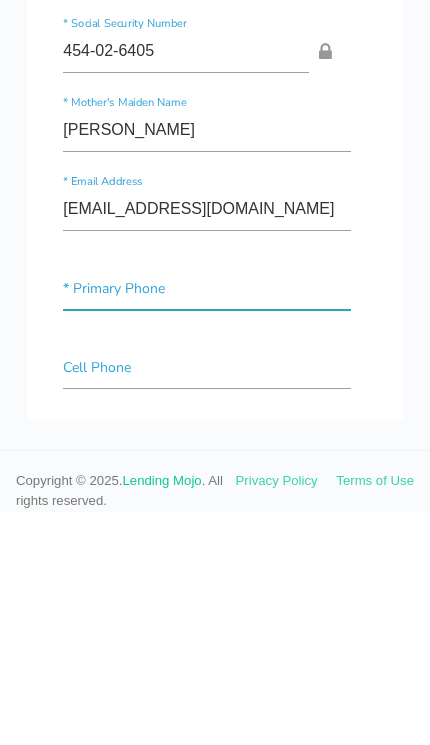 click at bounding box center [206, 288] 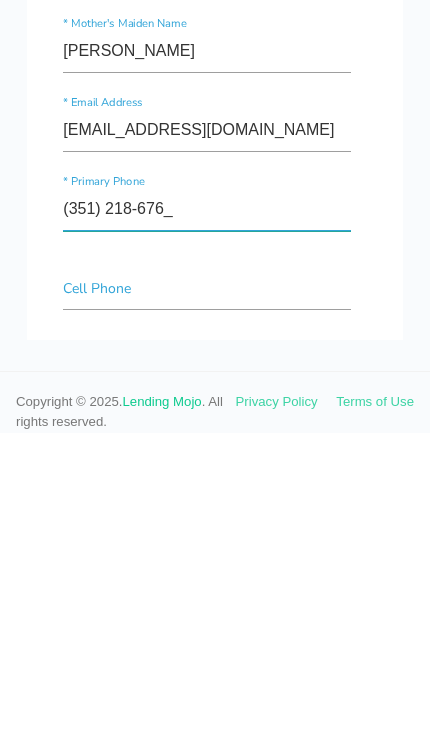 type on "(351) 218-6763" 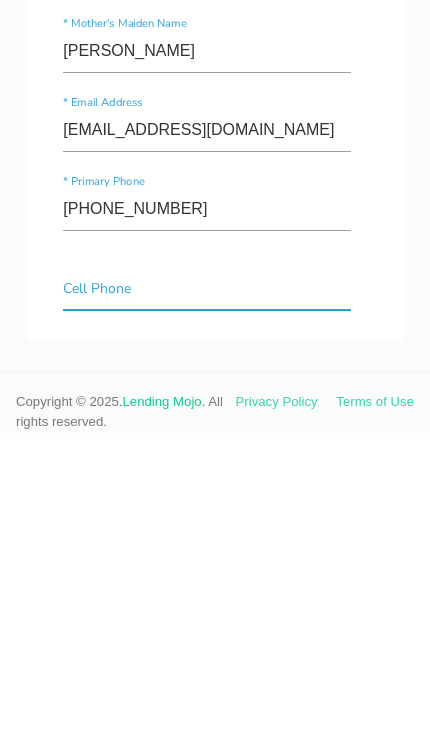 click at bounding box center (206, 288) 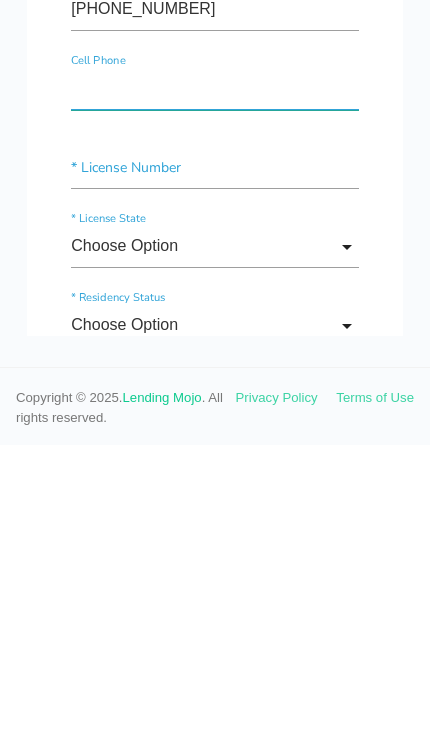scroll, scrollTop: 572, scrollLeft: 0, axis: vertical 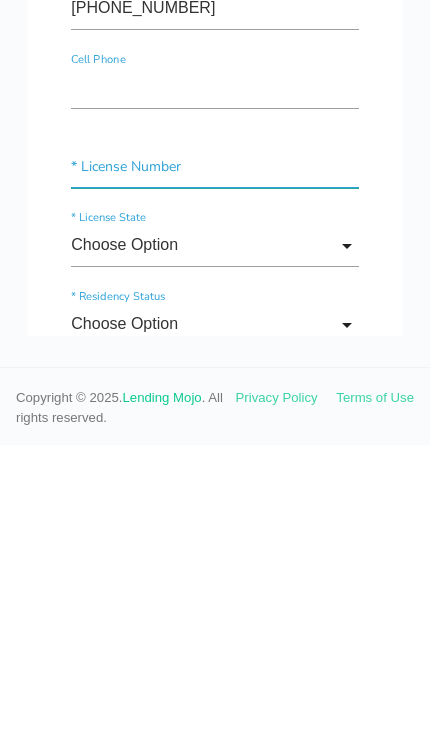 click at bounding box center (214, 166) 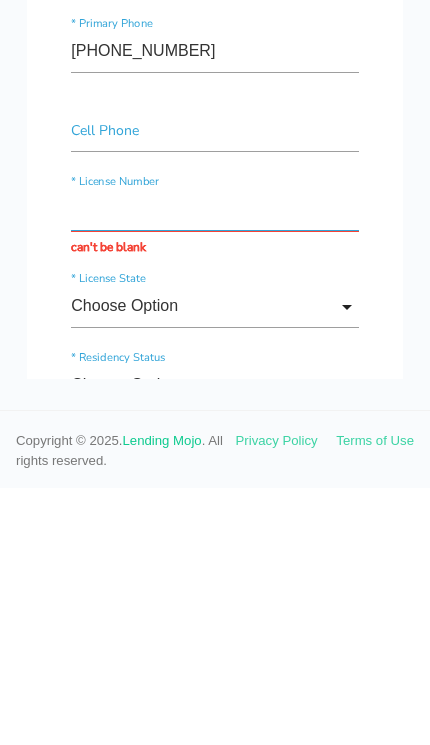 click at bounding box center [214, 209] 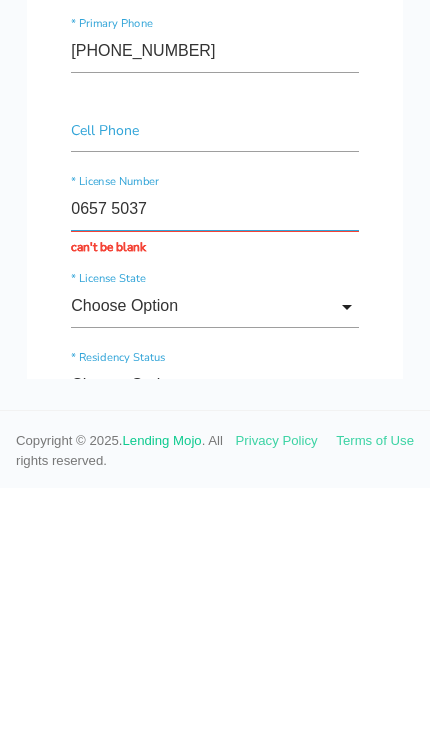 type on "0657 5037" 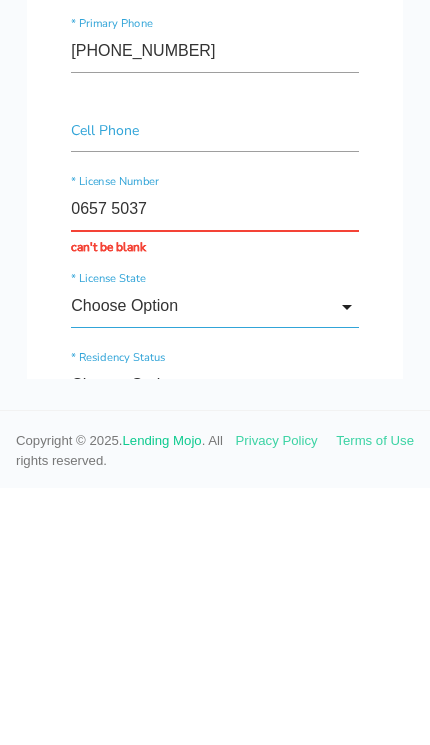 click on "Choose Option Choose Option Alaska Alabama Arkansas Arizona California Colorado Connecticut District of Columbia Delaware Florida Georgia Hawaii Iowa Idaho Illinois Indiana Kansas Kentucky Louisiana Massachusetts Maryland Maine Michigan Minnesota Missouri Mississippi Montana North Carolina North Dakota Nebraska New Hampshire New Jersey New Mexico Nevada New York Ohio Oklahoma Oregon Pennsylvania Rhode Island South Carolina South Dakota Tennessee Texas Utah Virginia Vermont Washington Wisconsin West Virginia Wyoming
Choose Option
Alaska
Alabama
Arkansas
Arizona
California
Colorado
Connecticut
District of Columbia
Delaware
Florida
Georgia
Hawaii
Iowa
Idaho
Illinois
Indiana
Kansas
Kentucky
Louisiana
Massachusetts
Maryland
Maine
Michigan
Minnesota
Missouri
Mississippi" at bounding box center (215, 310) 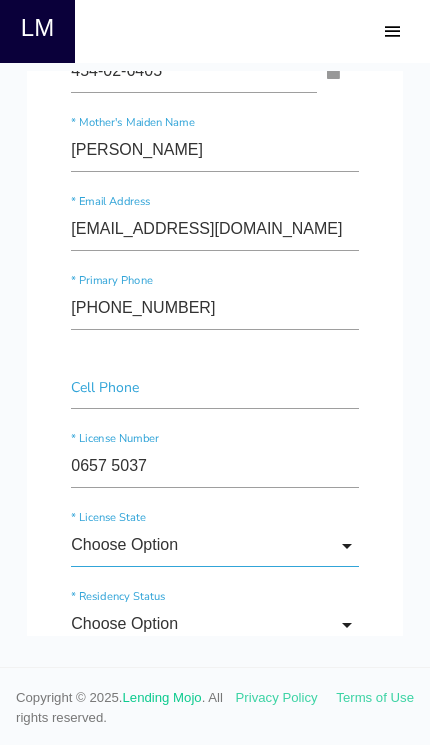 click on "Choose Option" at bounding box center [214, 545] 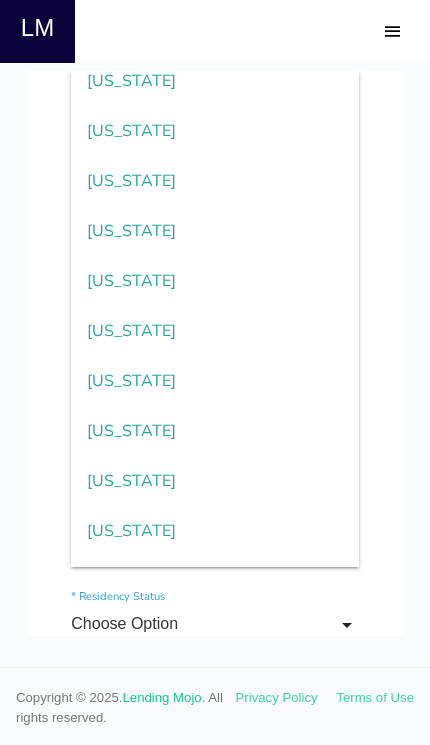 scroll, scrollTop: 2064, scrollLeft: 0, axis: vertical 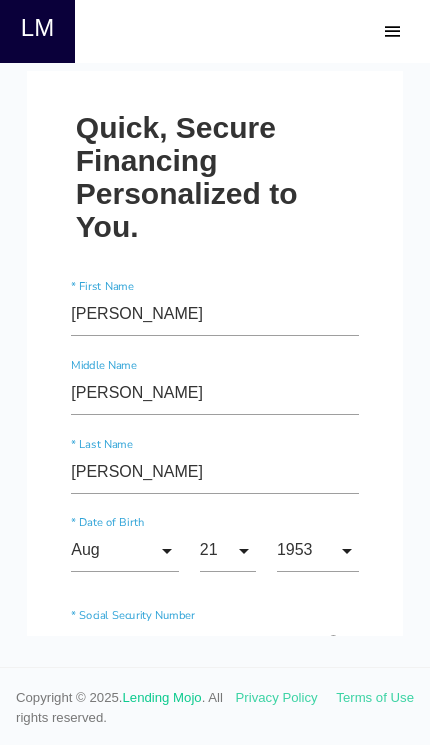click on "Quick, Secure Financing Personalized to You." at bounding box center [215, 177] 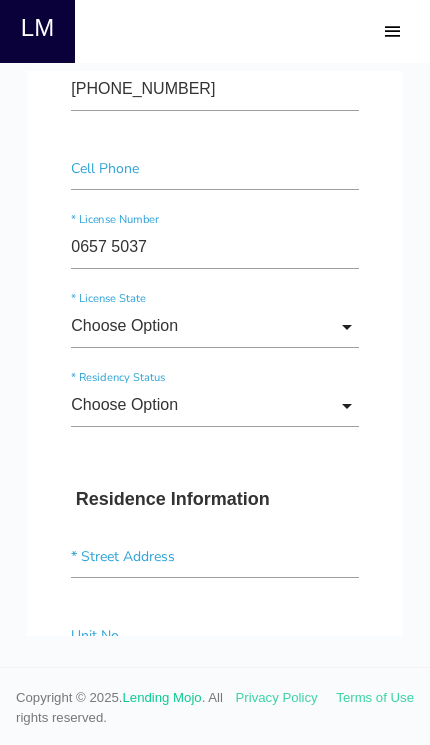 scroll, scrollTop: 789, scrollLeft: 0, axis: vertical 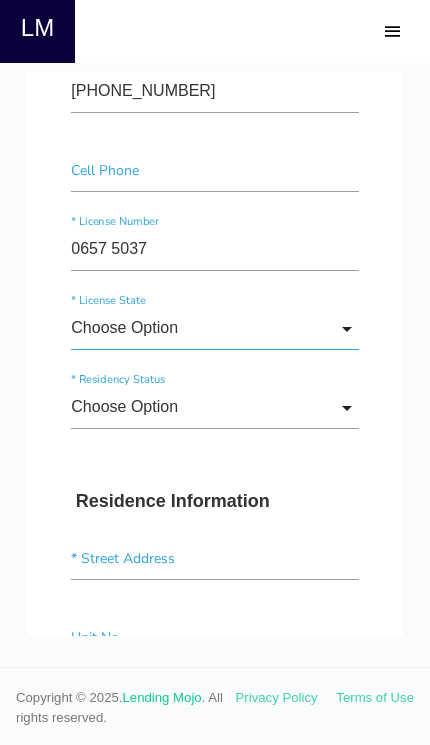 click on "Choose Option" at bounding box center [214, 328] 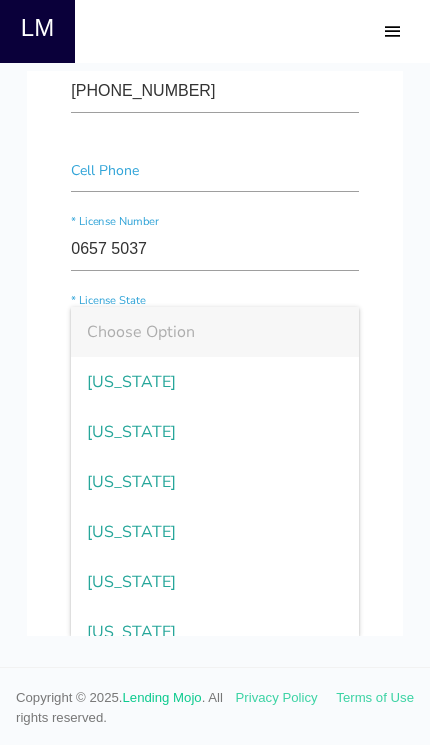 scroll, scrollTop: 0, scrollLeft: 0, axis: both 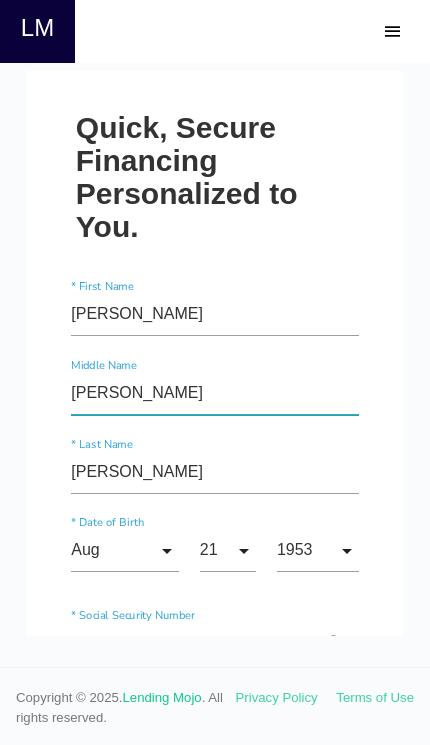 click on "Overstreet" at bounding box center [214, 393] 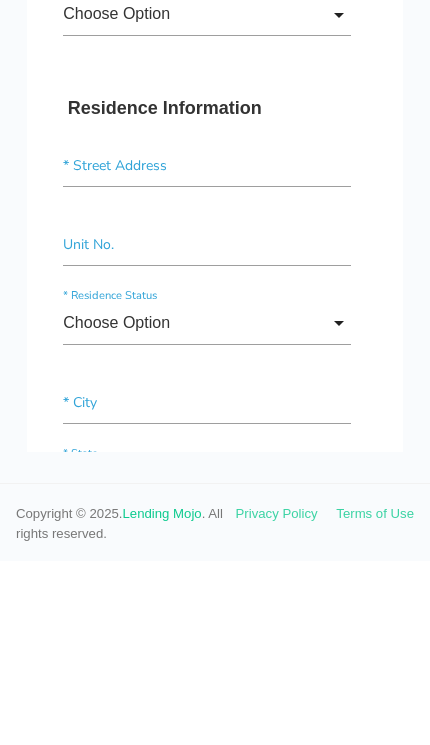 scroll, scrollTop: 999, scrollLeft: 8, axis: both 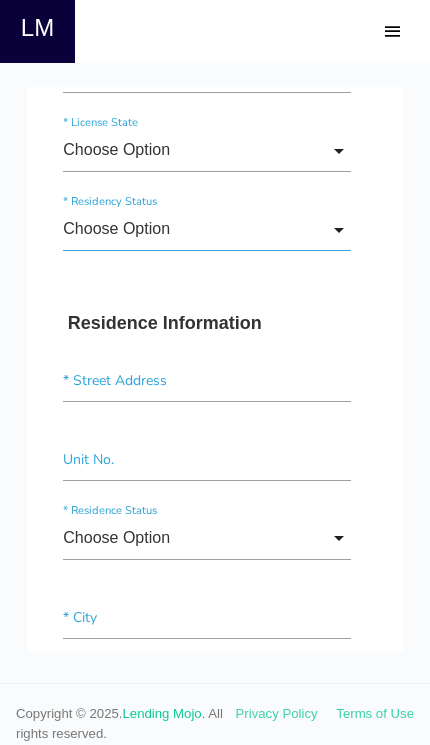 click on "Choose Option" at bounding box center [206, 229] 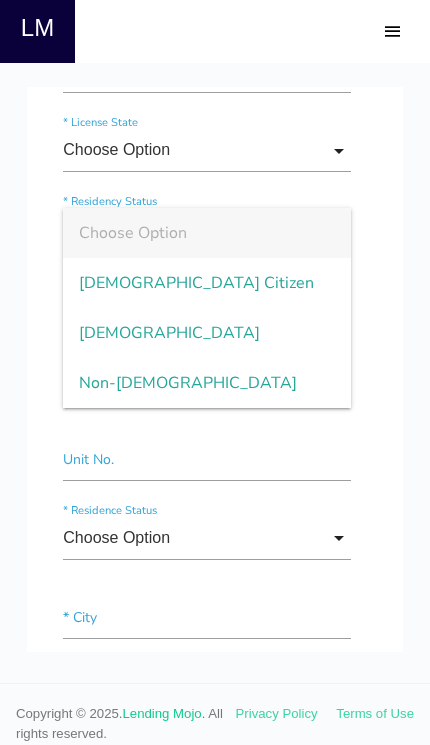 scroll, scrollTop: 0, scrollLeft: 0, axis: both 